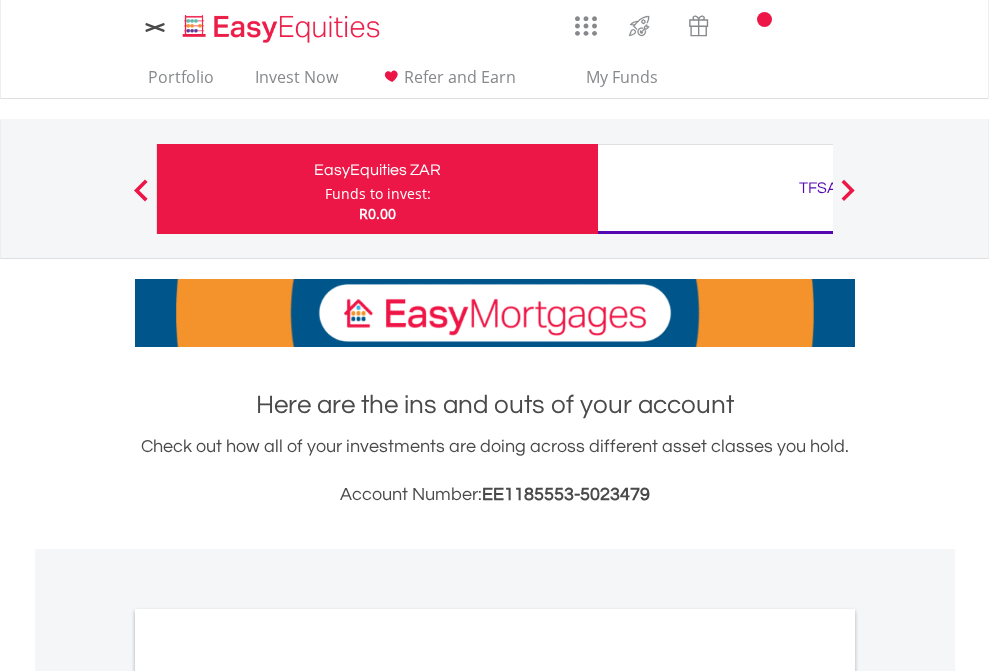 scroll, scrollTop: 0, scrollLeft: 0, axis: both 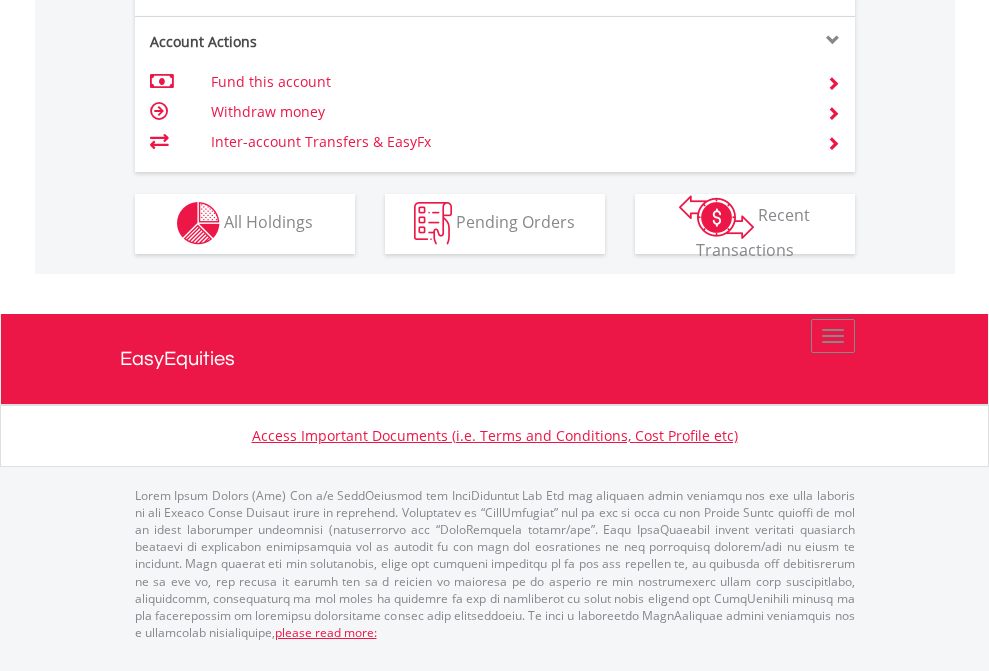 click on "Investment types" at bounding box center (706, -353) 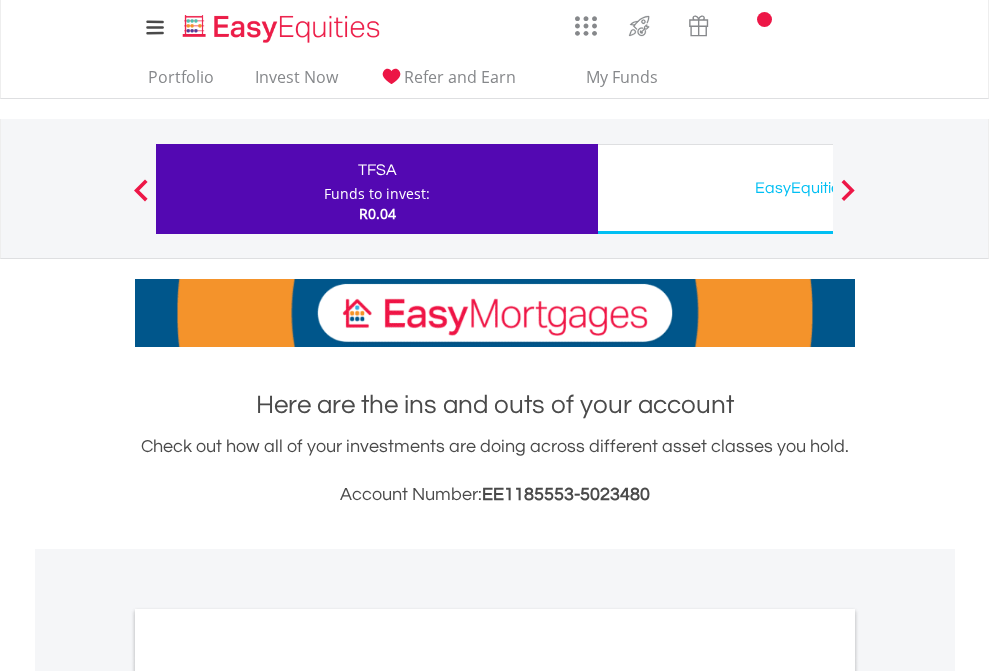 scroll, scrollTop: 0, scrollLeft: 0, axis: both 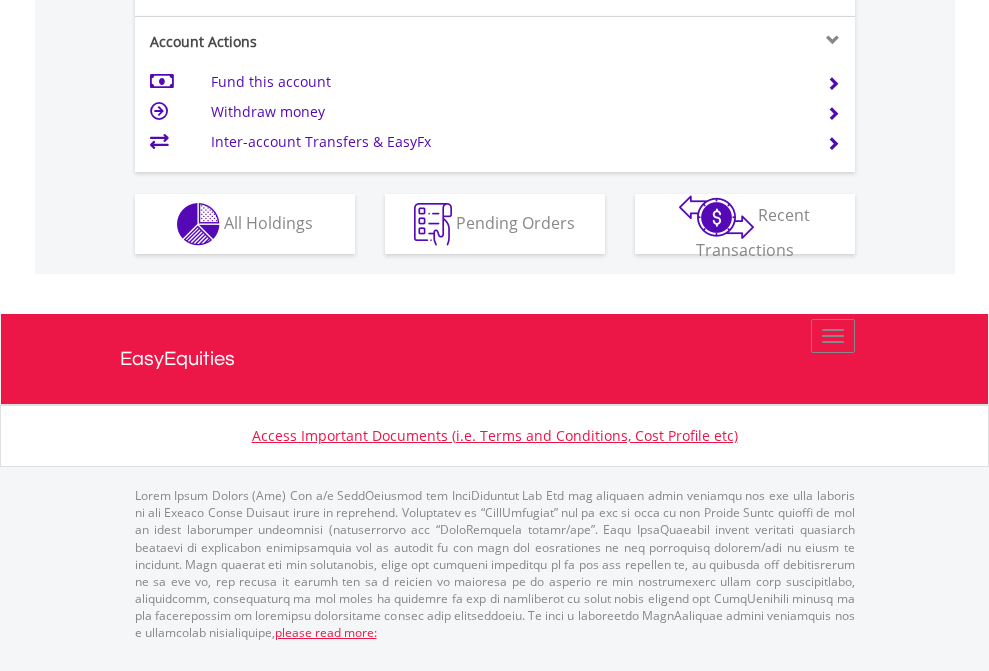 click on "Investment types" at bounding box center (706, -337) 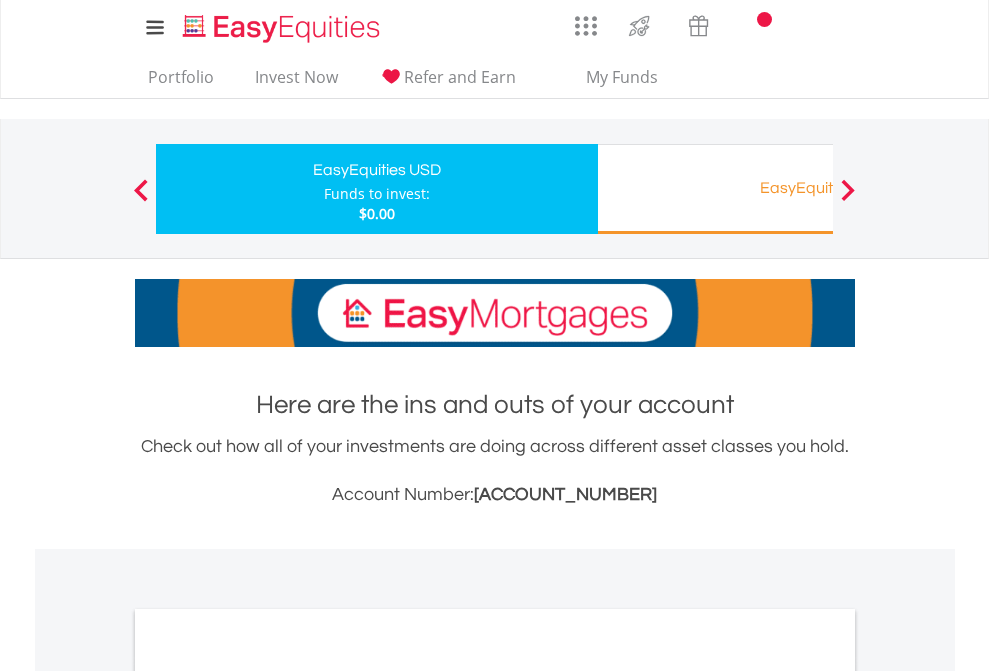 scroll, scrollTop: 0, scrollLeft: 0, axis: both 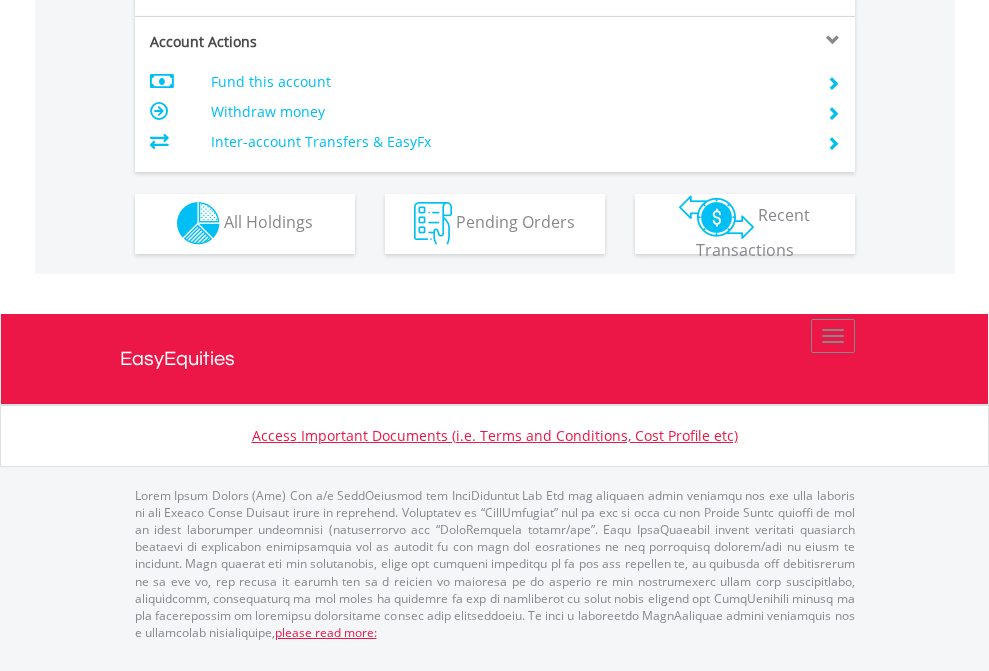 click on "Investment types" at bounding box center (706, -353) 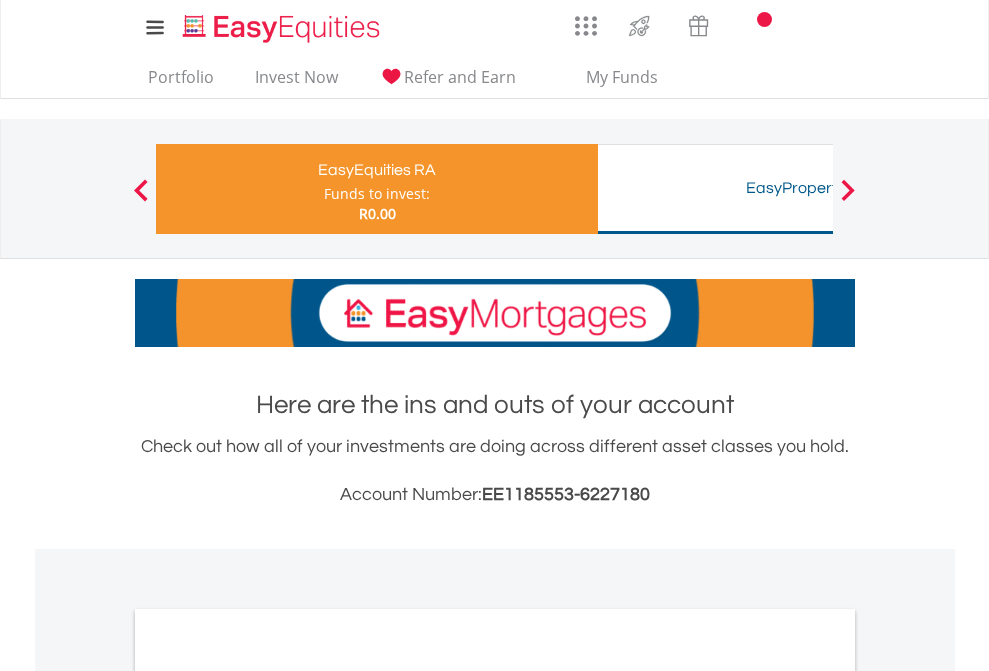 scroll, scrollTop: 0, scrollLeft: 0, axis: both 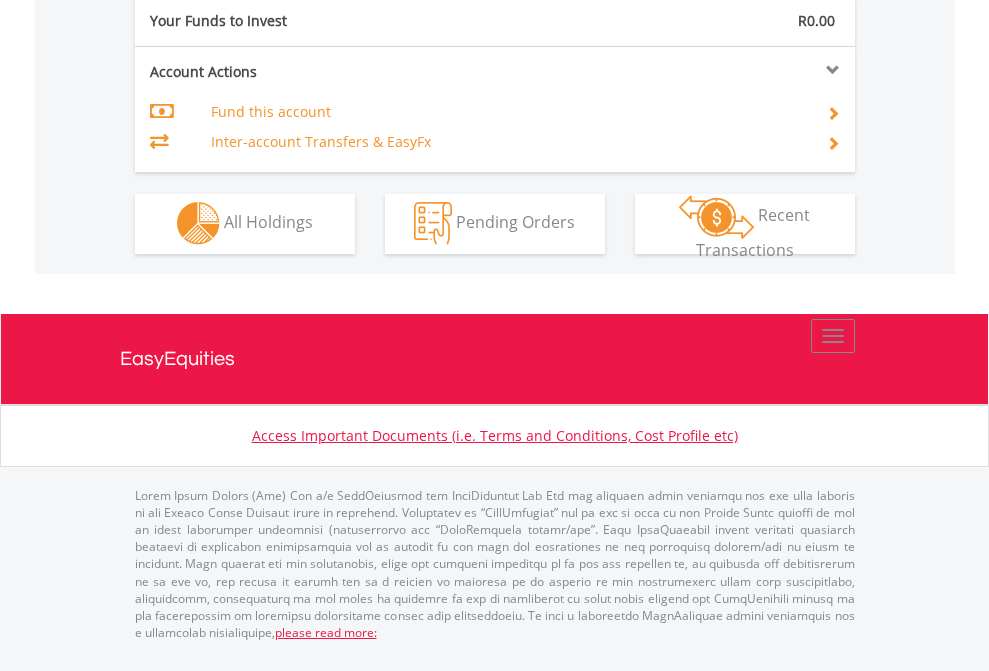 click on "Investment types" at bounding box center (706, -323) 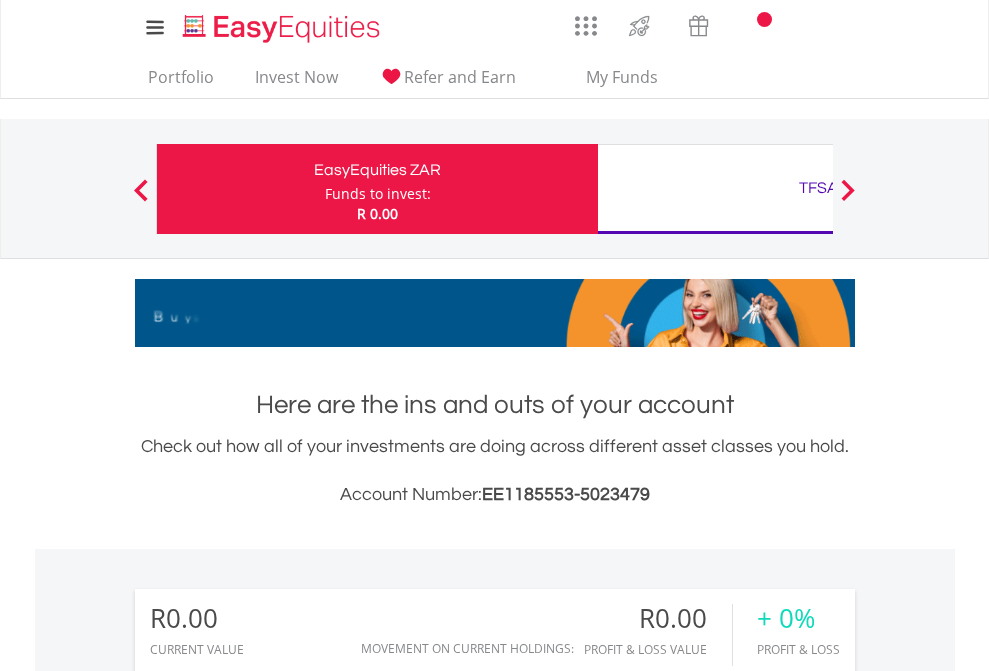 scroll, scrollTop: 1486, scrollLeft: 0, axis: vertical 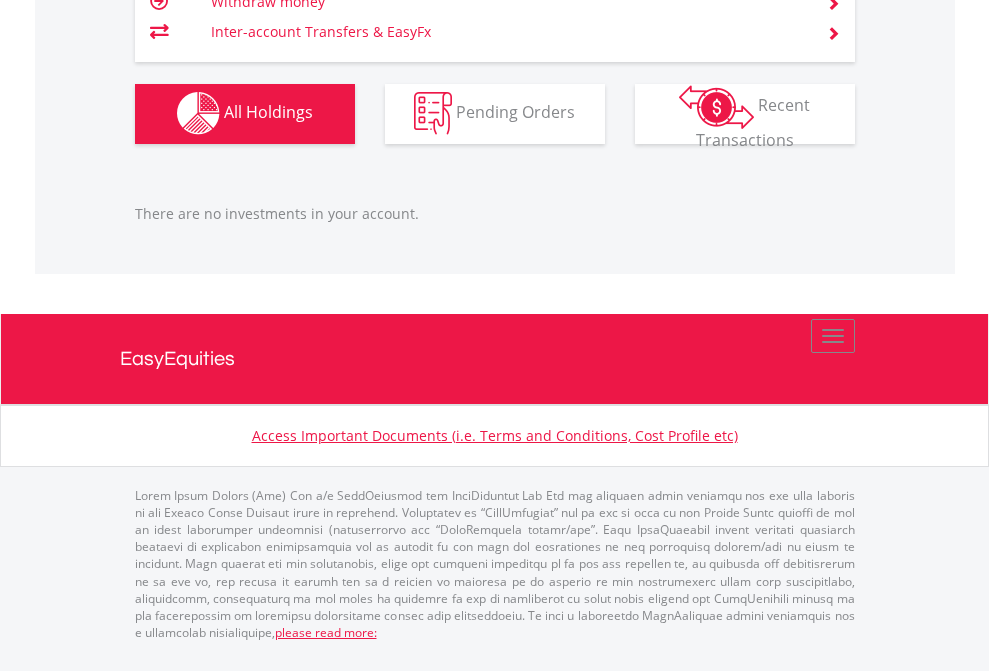 click on "TFSA" at bounding box center (818, -1142) 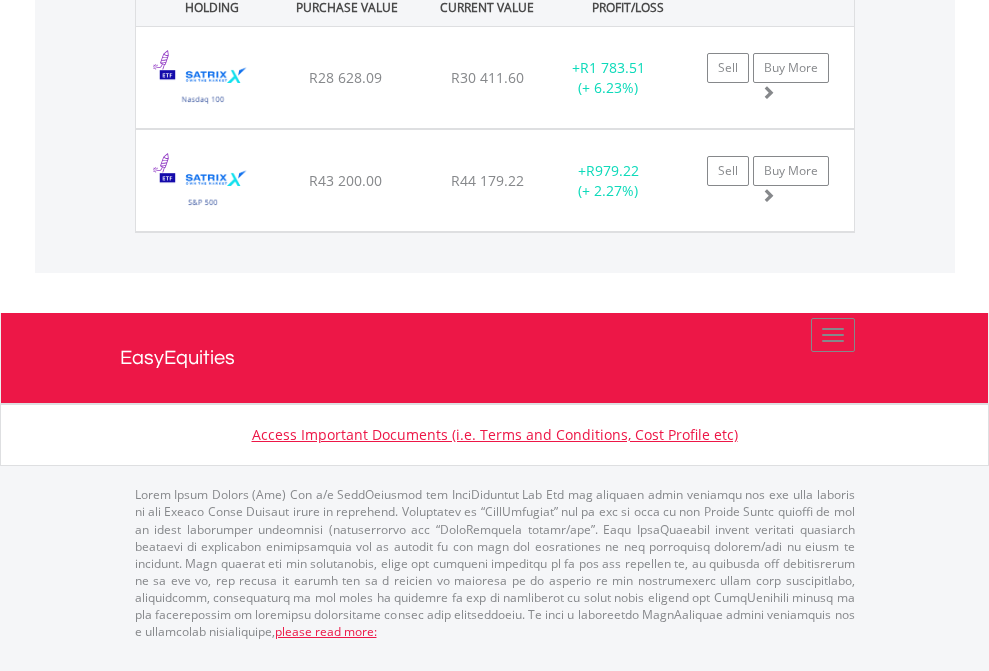 click on "EasyEquities USD" at bounding box center (818, -1442) 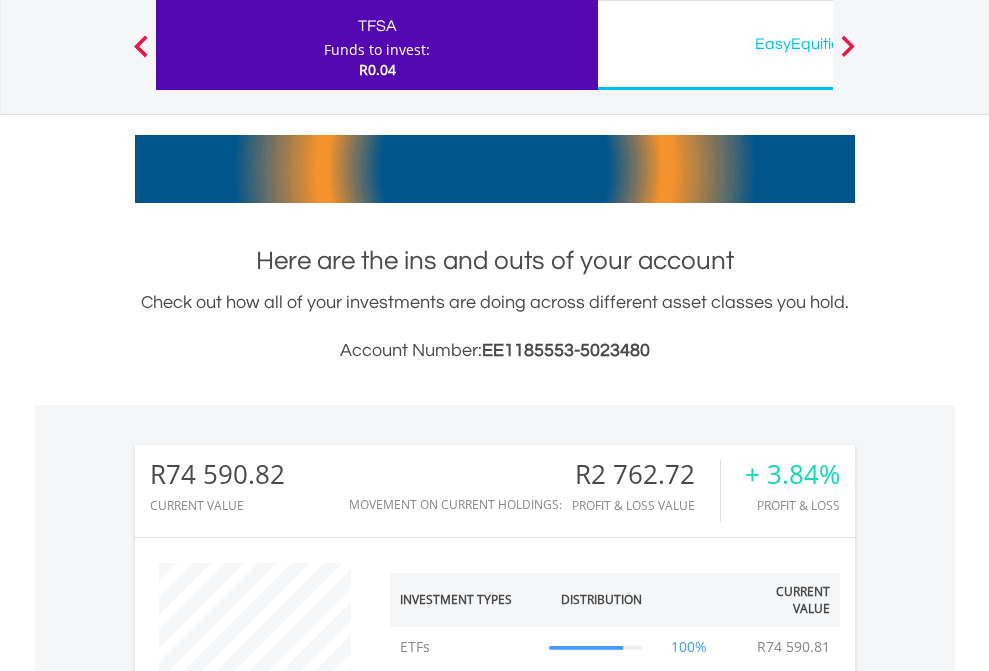 scroll, scrollTop: 999808, scrollLeft: 999687, axis: both 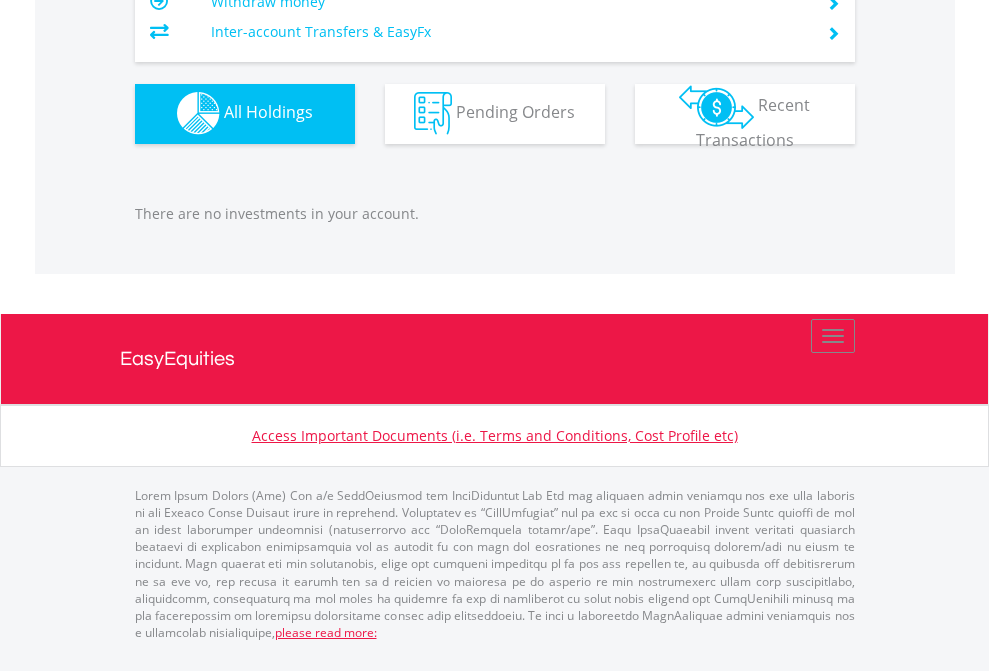 click on "EasyEquities RA" at bounding box center (818, -1142) 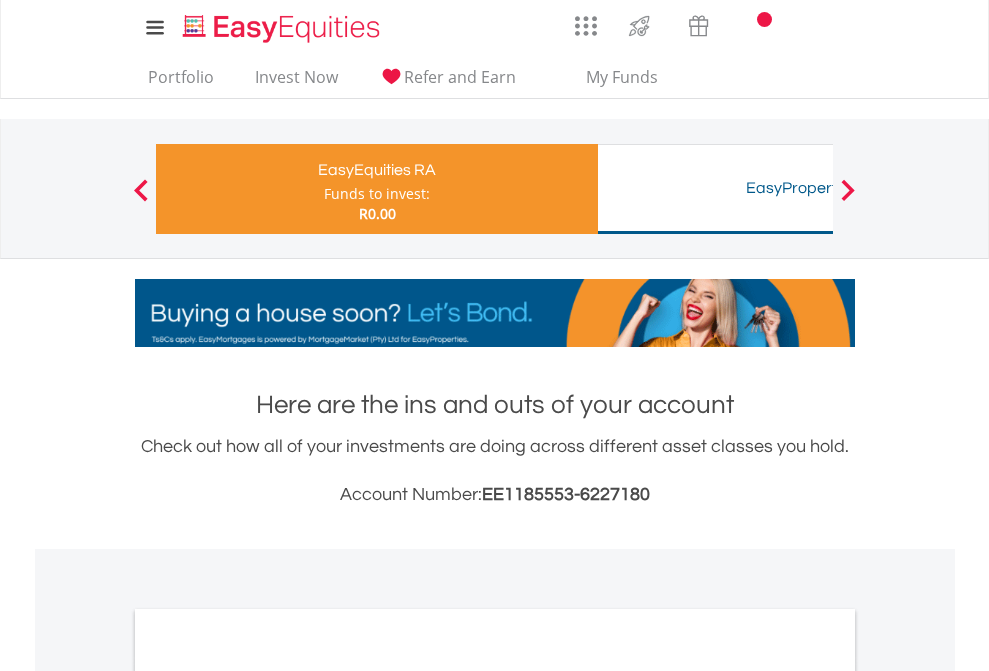 scroll, scrollTop: 0, scrollLeft: 0, axis: both 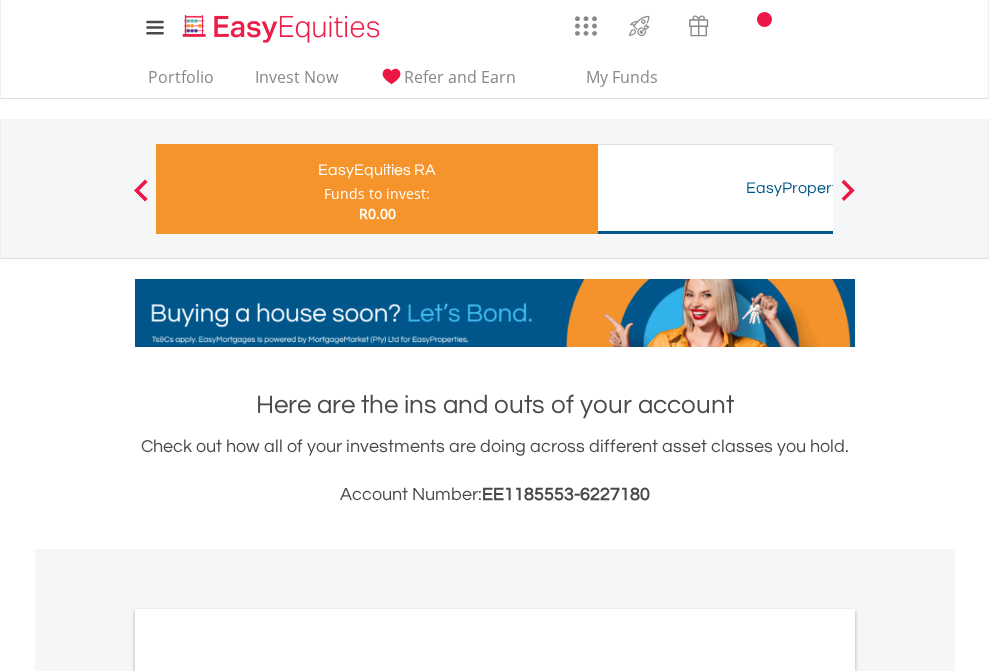 click on "All Holdings" at bounding box center (268, 1066) 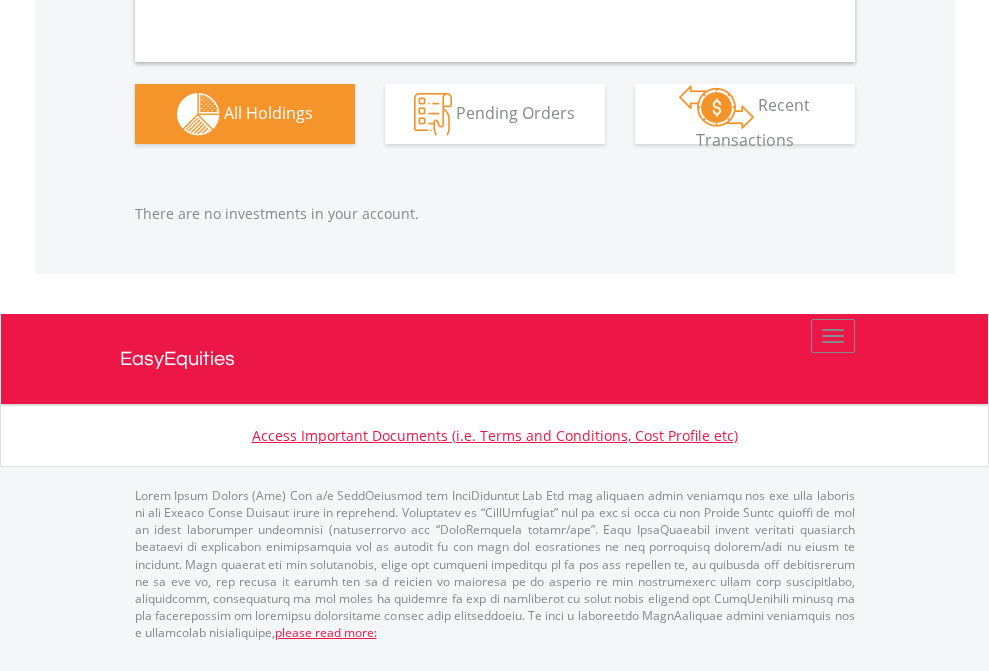 scroll, scrollTop: 1980, scrollLeft: 0, axis: vertical 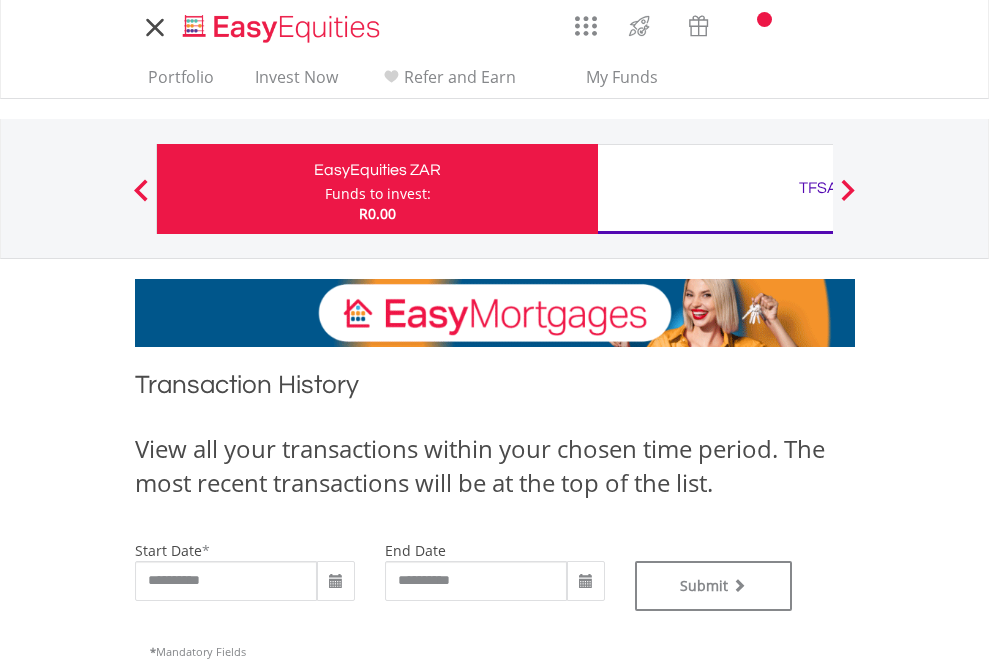type on "**********" 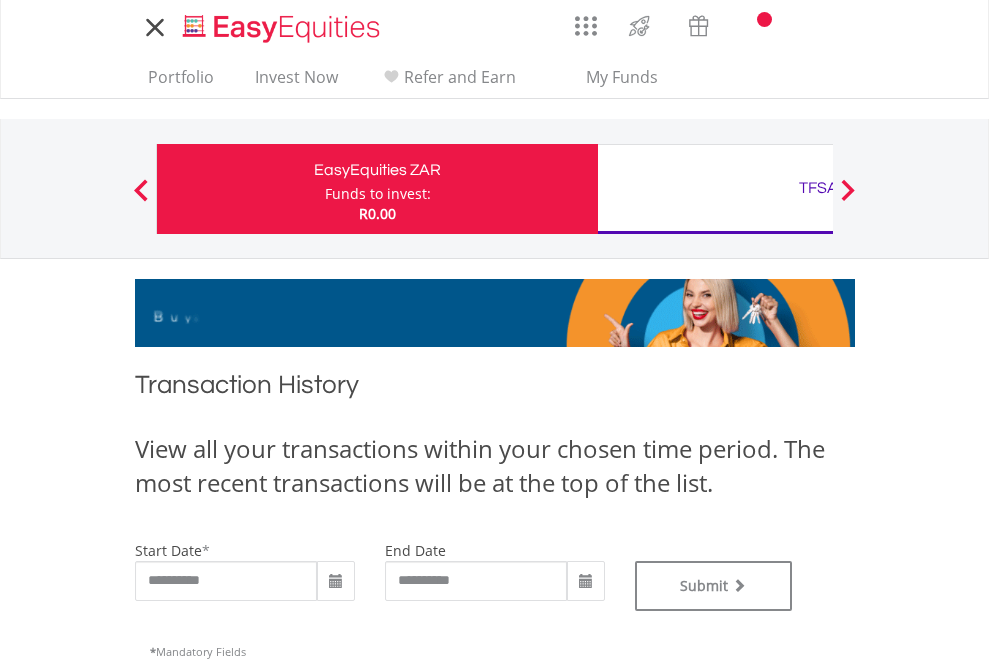 type on "**********" 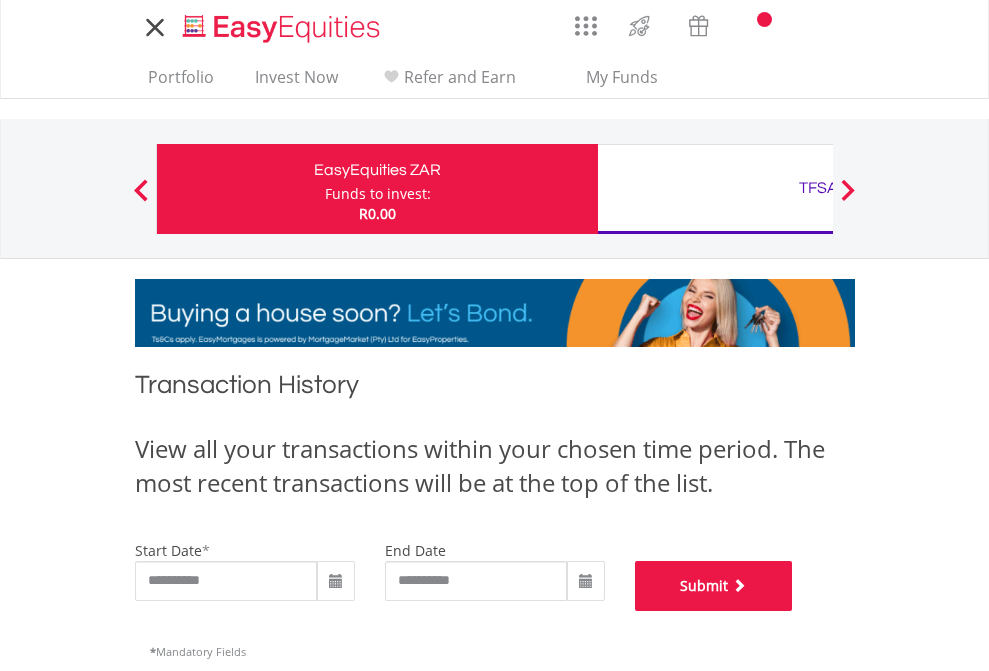 click on "Submit" at bounding box center (714, 586) 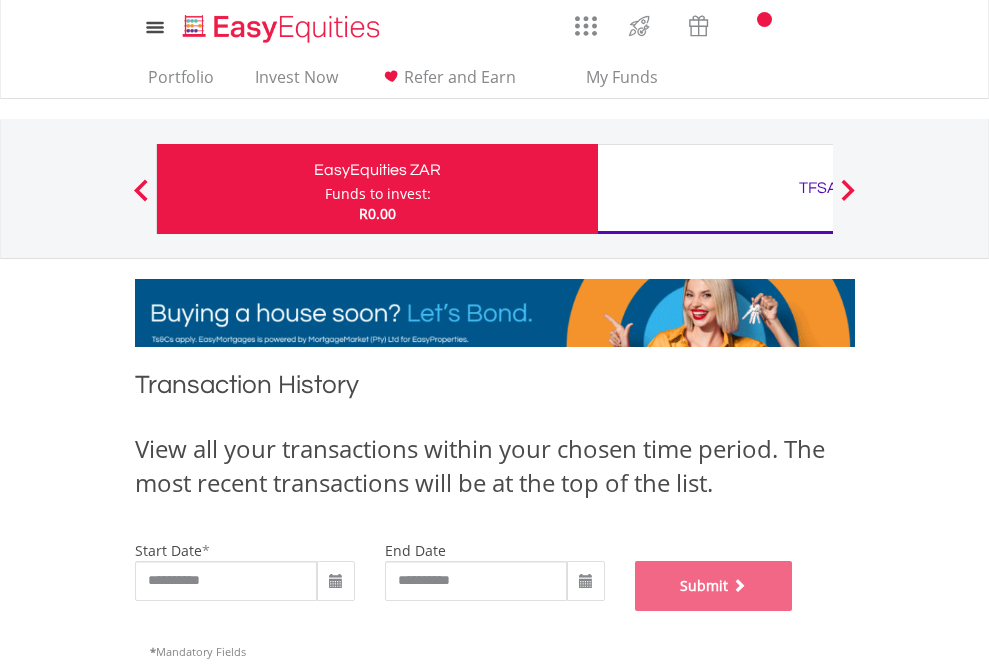 scroll, scrollTop: 811, scrollLeft: 0, axis: vertical 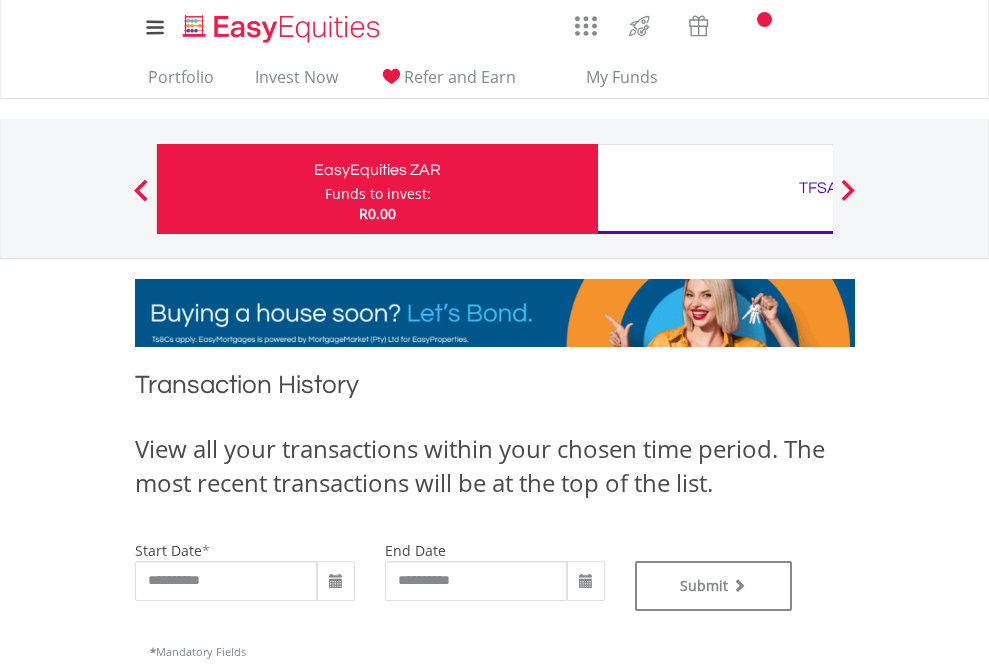 click on "TFSA" at bounding box center (818, 188) 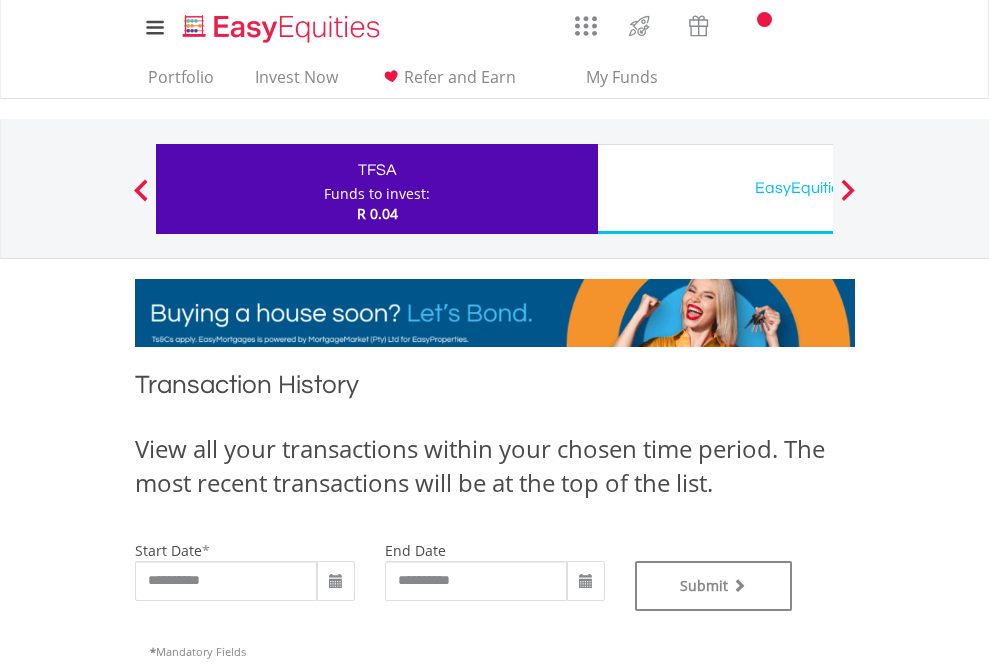 type on "**********" 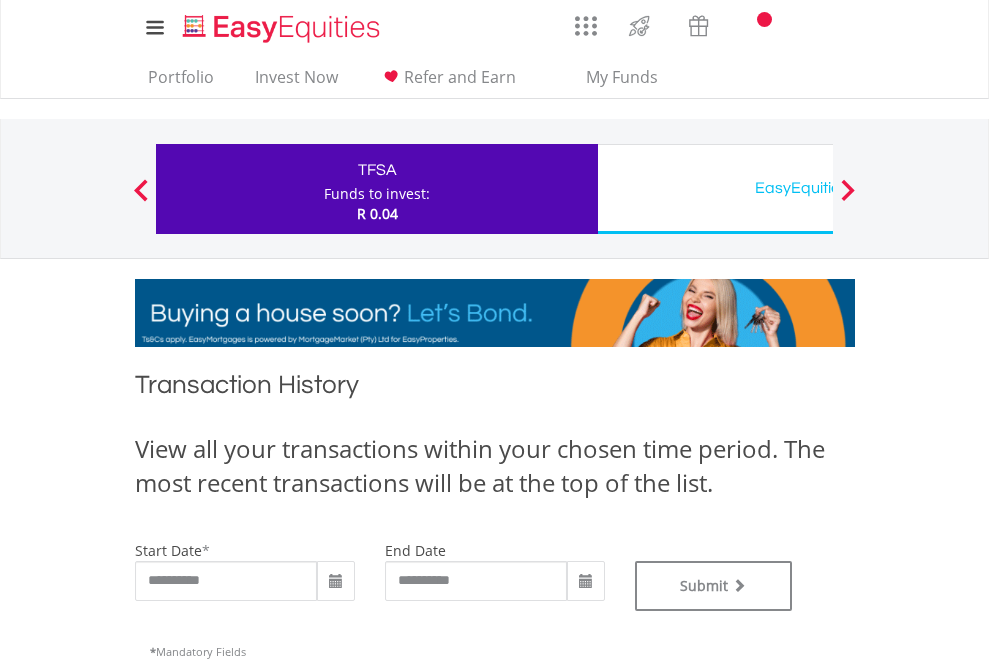 scroll, scrollTop: 0, scrollLeft: 0, axis: both 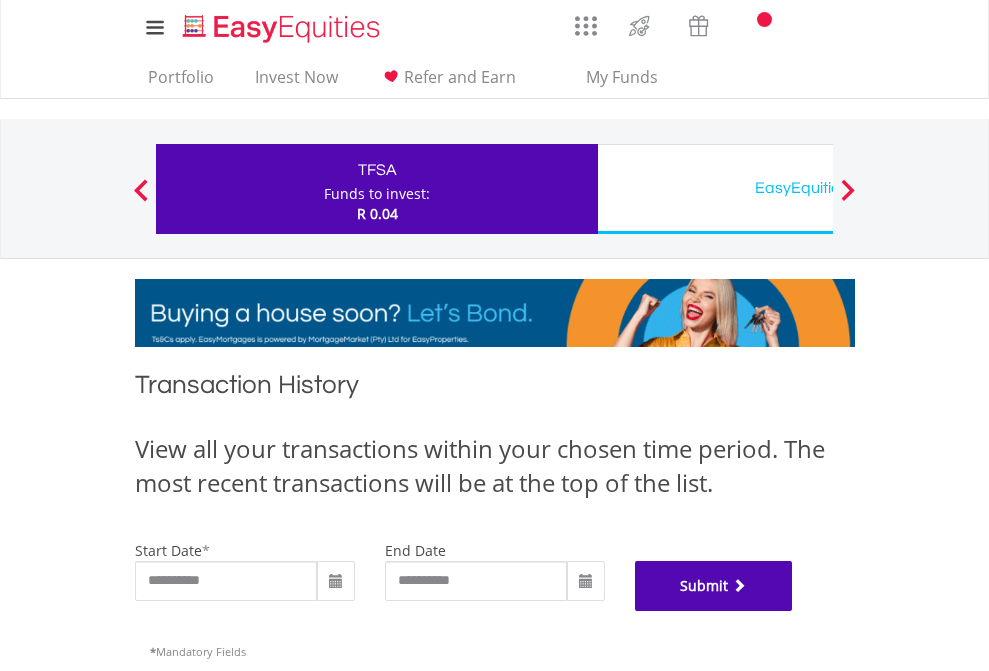 click on "Submit" at bounding box center (714, 586) 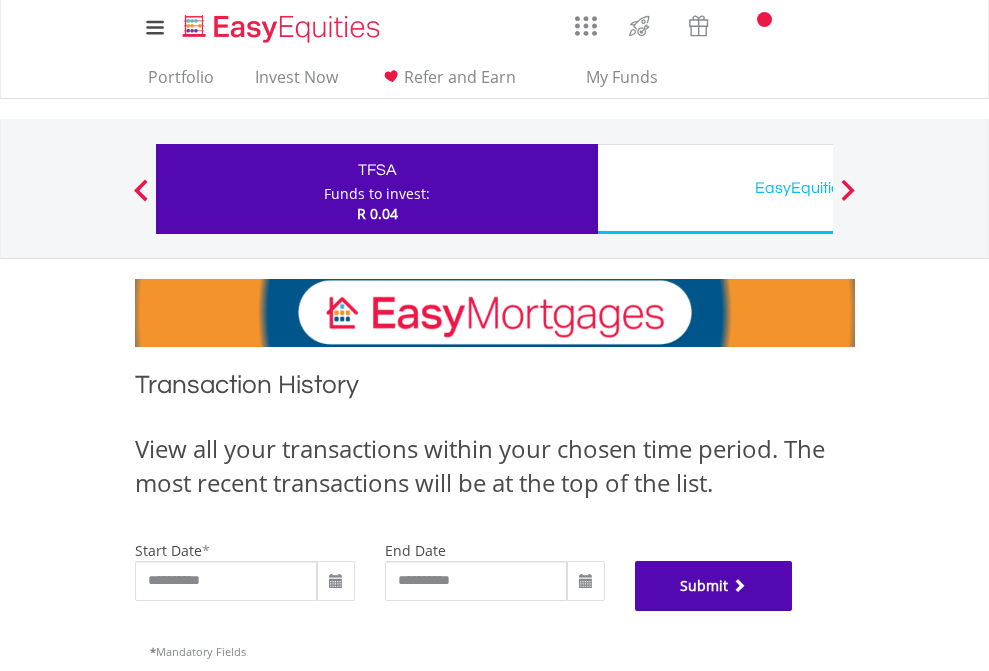 scroll, scrollTop: 811, scrollLeft: 0, axis: vertical 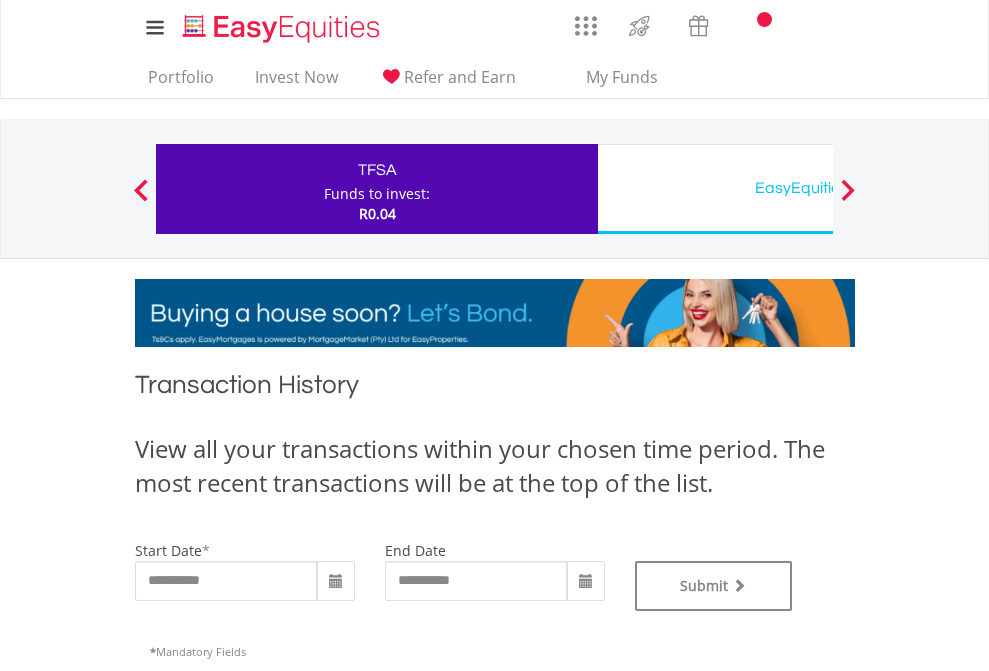 click on "EasyEquities USD" at bounding box center [818, 188] 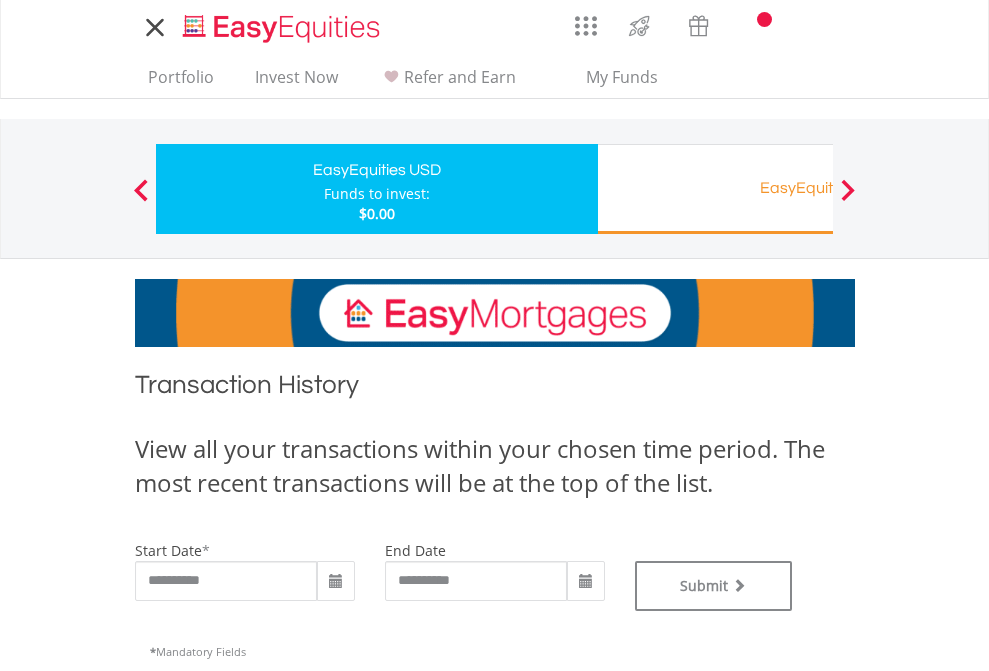 scroll, scrollTop: 0, scrollLeft: 0, axis: both 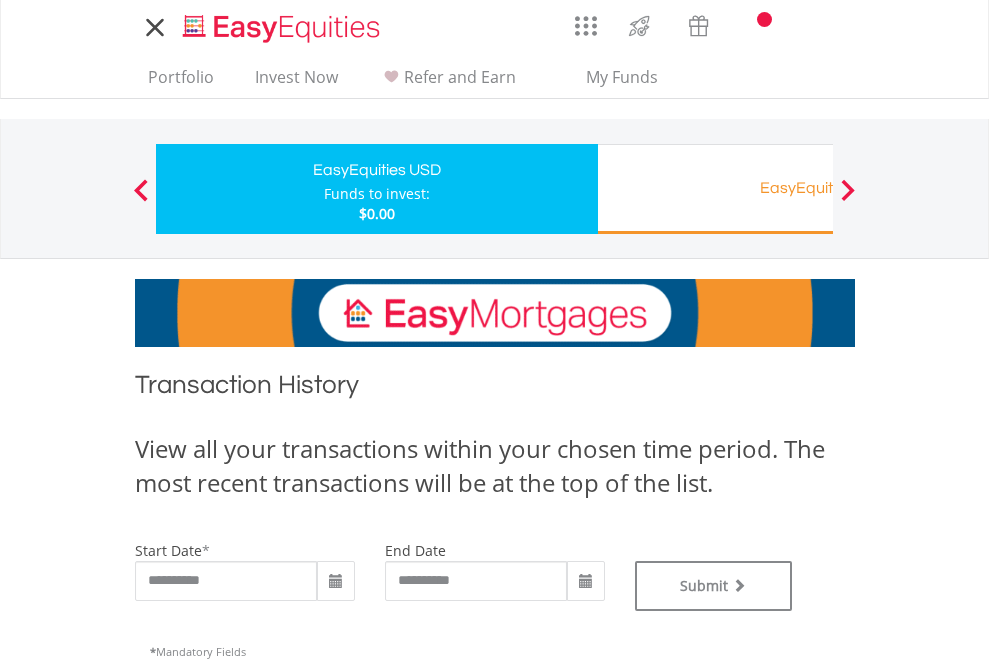 type on "**********" 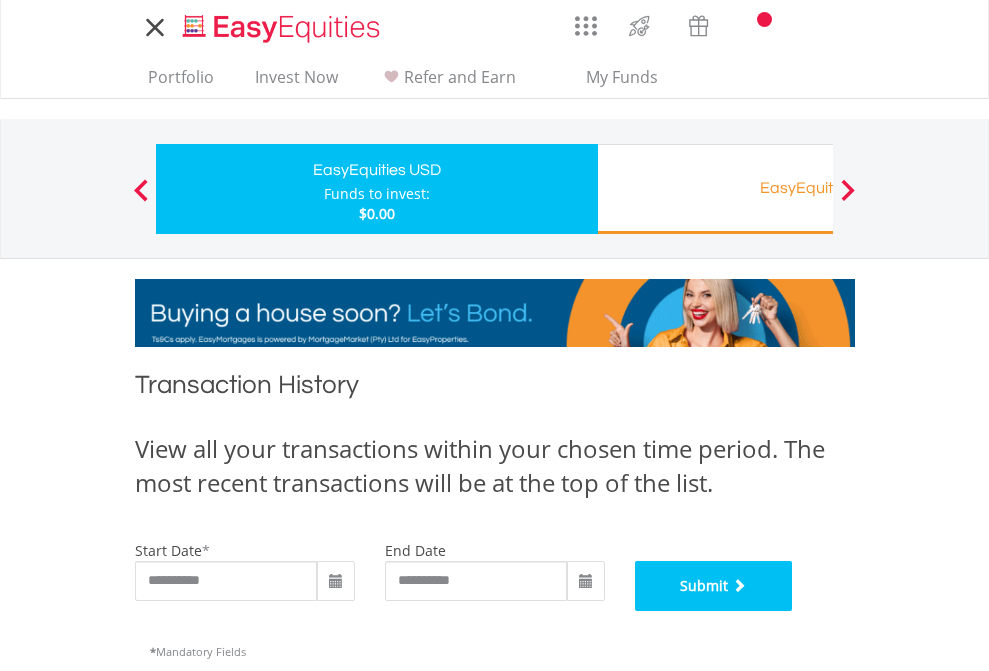 click on "Submit" at bounding box center [714, 586] 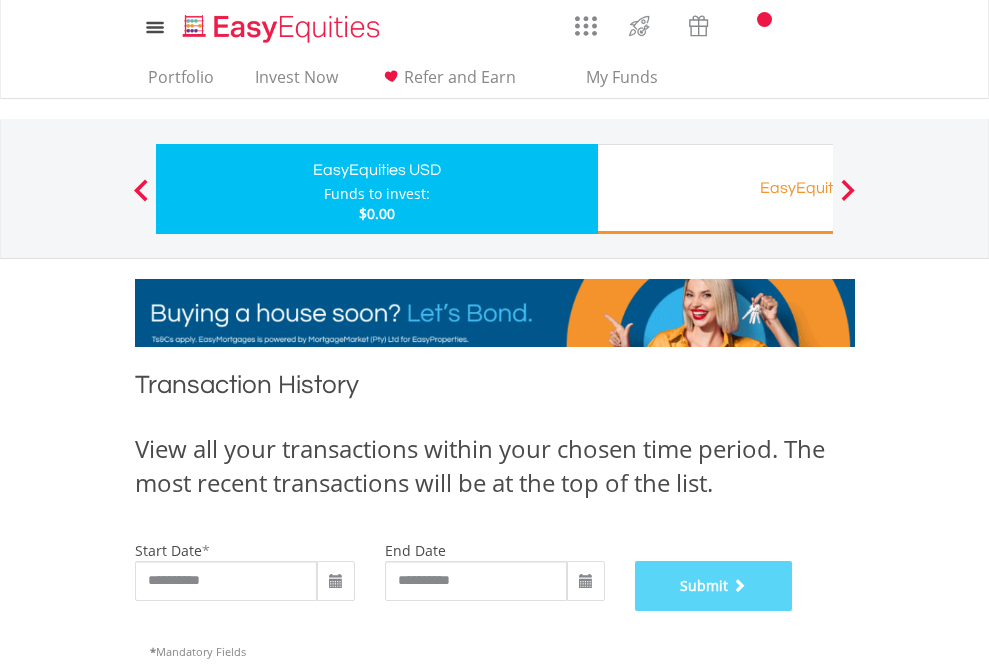 scroll, scrollTop: 811, scrollLeft: 0, axis: vertical 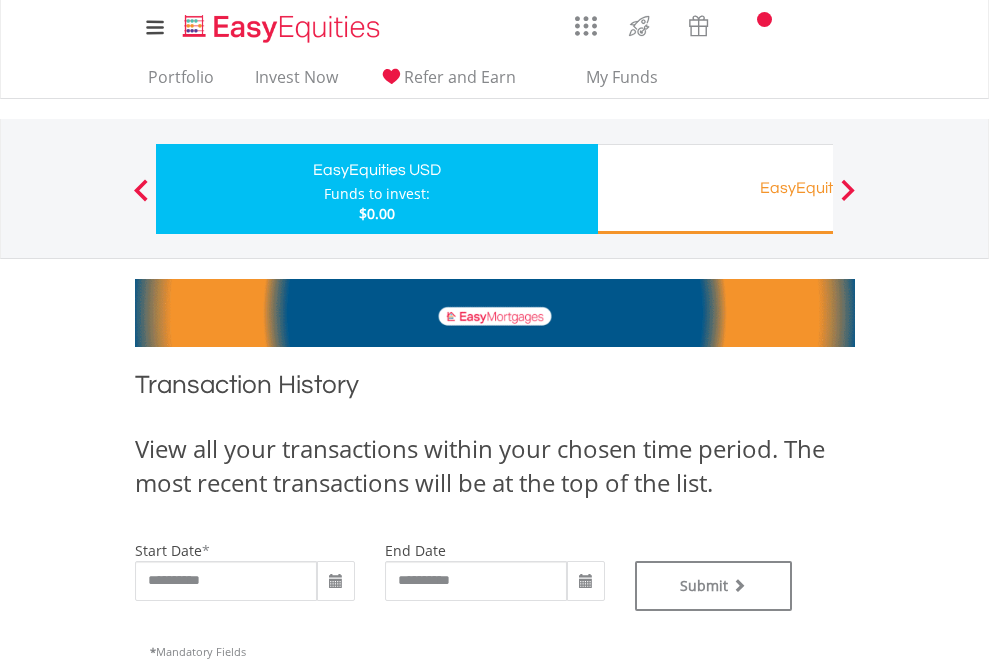 click on "EasyEquities RA" at bounding box center (818, 188) 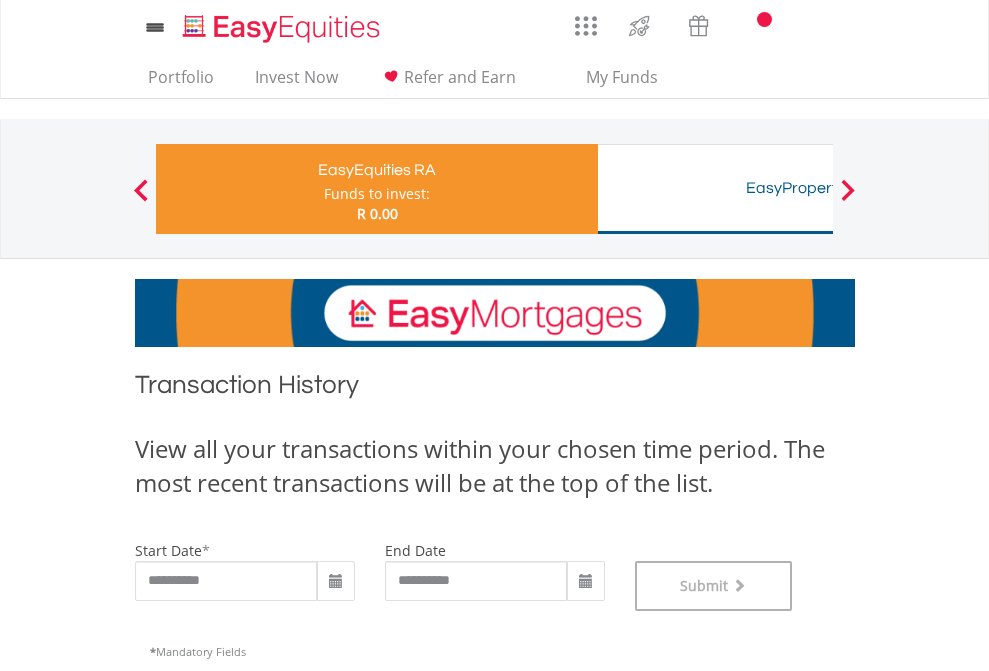 scroll, scrollTop: 811, scrollLeft: 0, axis: vertical 